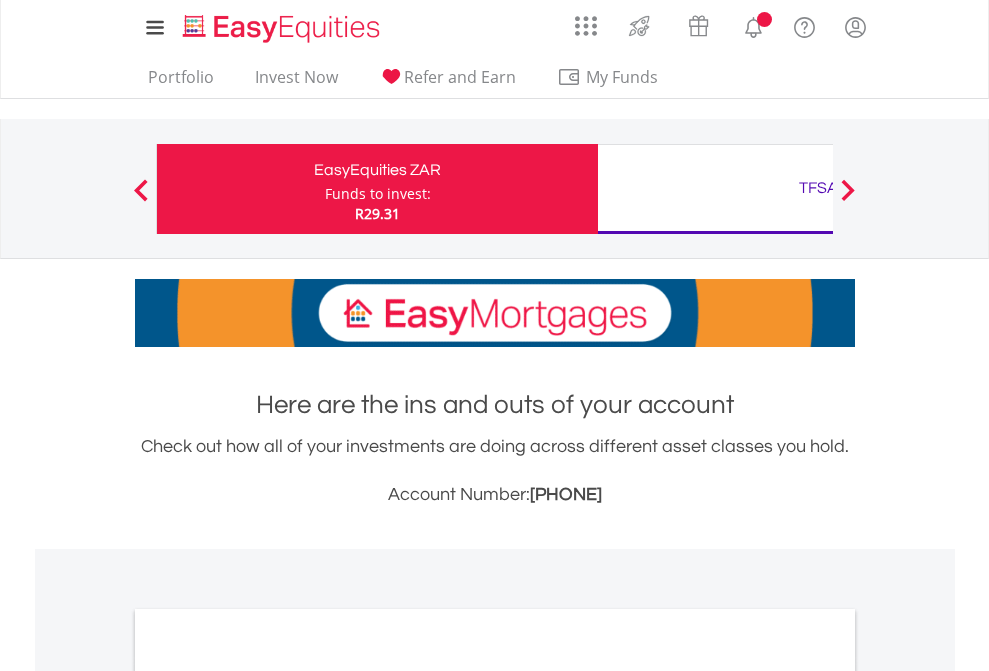 scroll, scrollTop: 0, scrollLeft: 0, axis: both 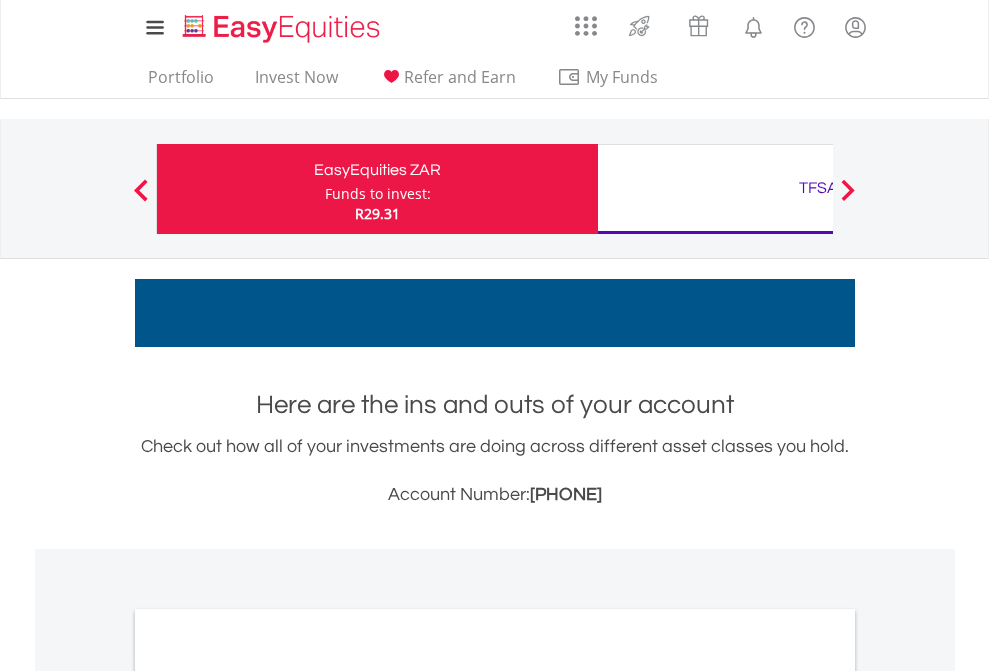 click on "Funds to invest:" at bounding box center [378, 194] 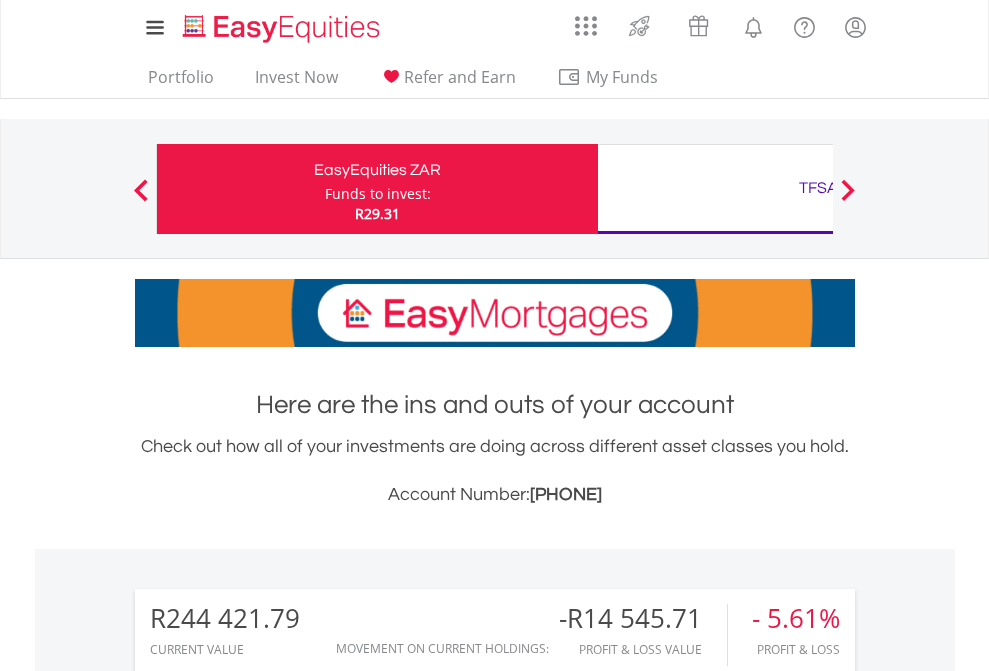 scroll, scrollTop: 999808, scrollLeft: 999687, axis: both 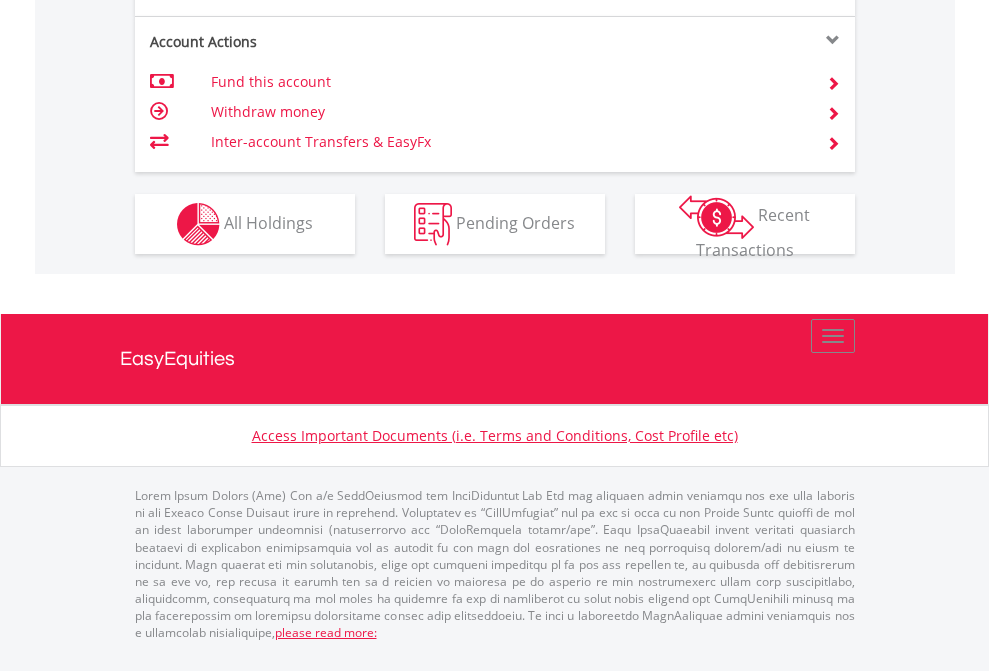 click on "Investment types" at bounding box center [706, -337] 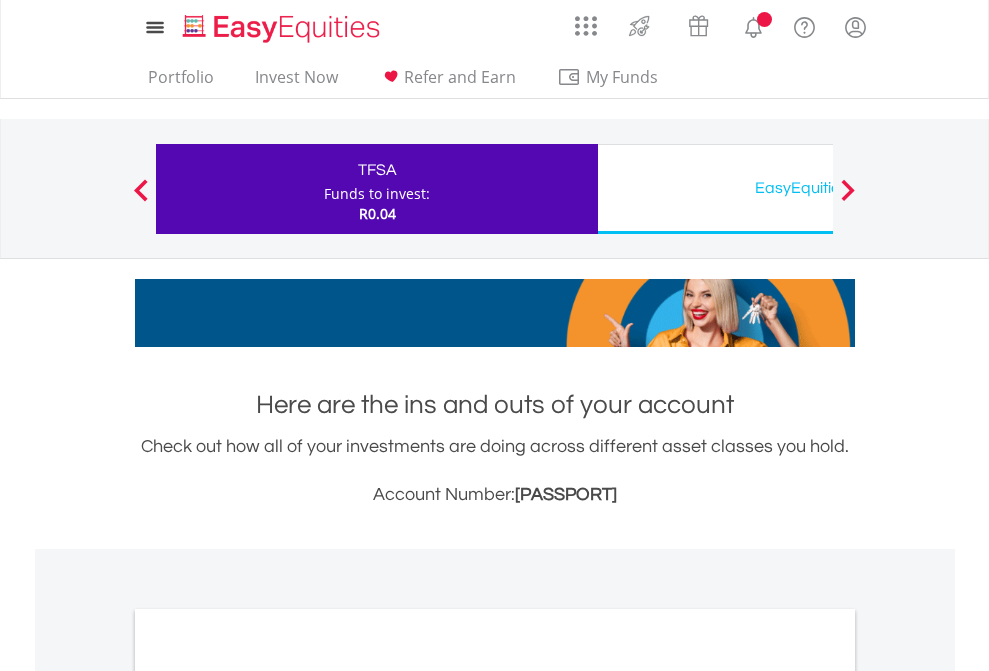 scroll, scrollTop: 0, scrollLeft: 0, axis: both 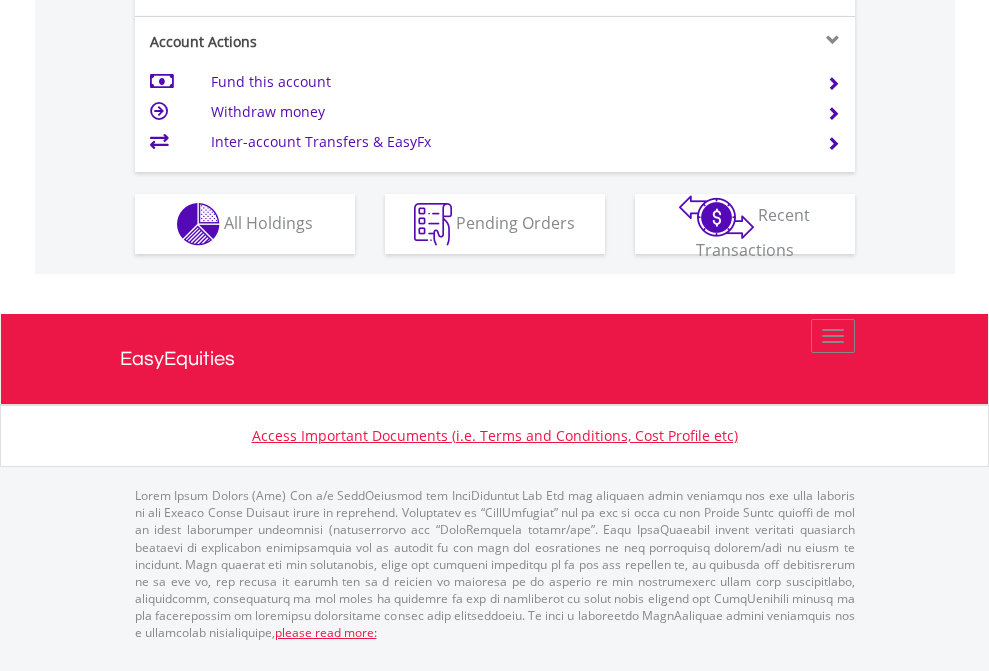 click on "Investment types" at bounding box center [706, -337] 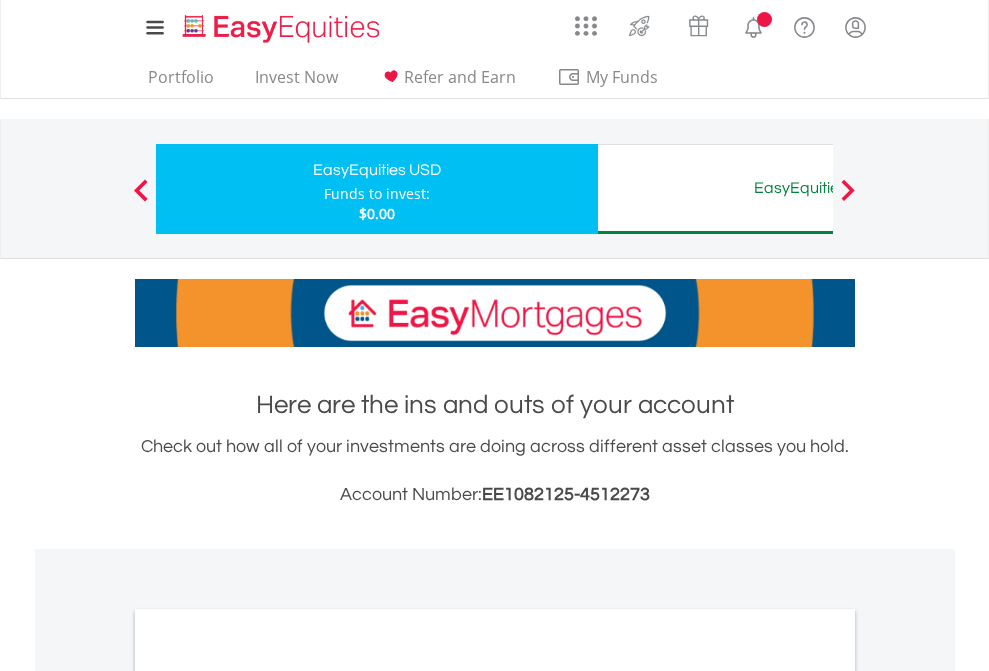 scroll, scrollTop: 0, scrollLeft: 0, axis: both 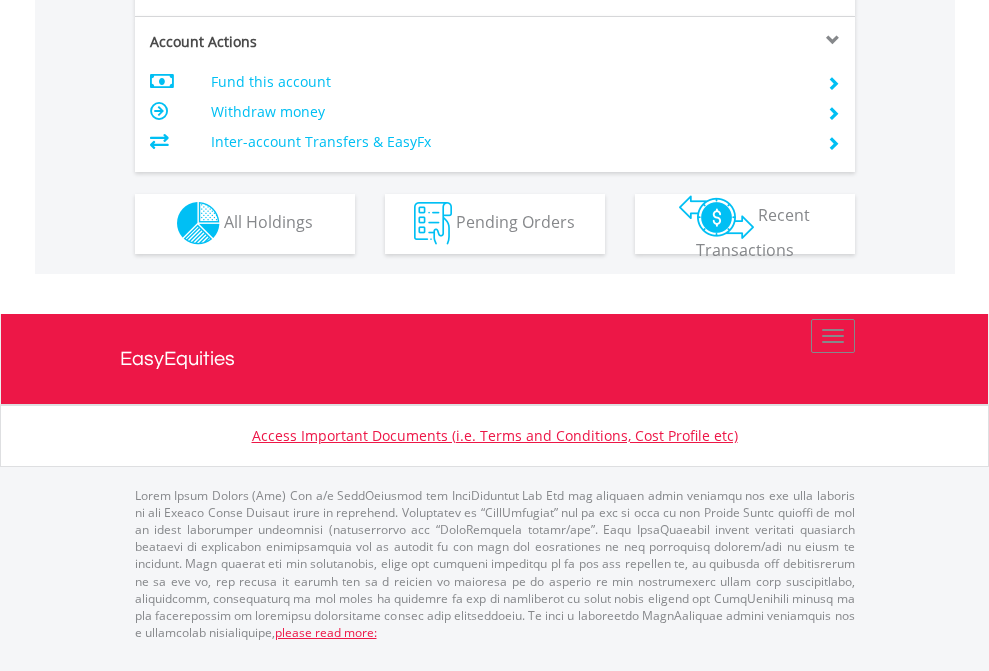 click on "Investment types" at bounding box center (706, -353) 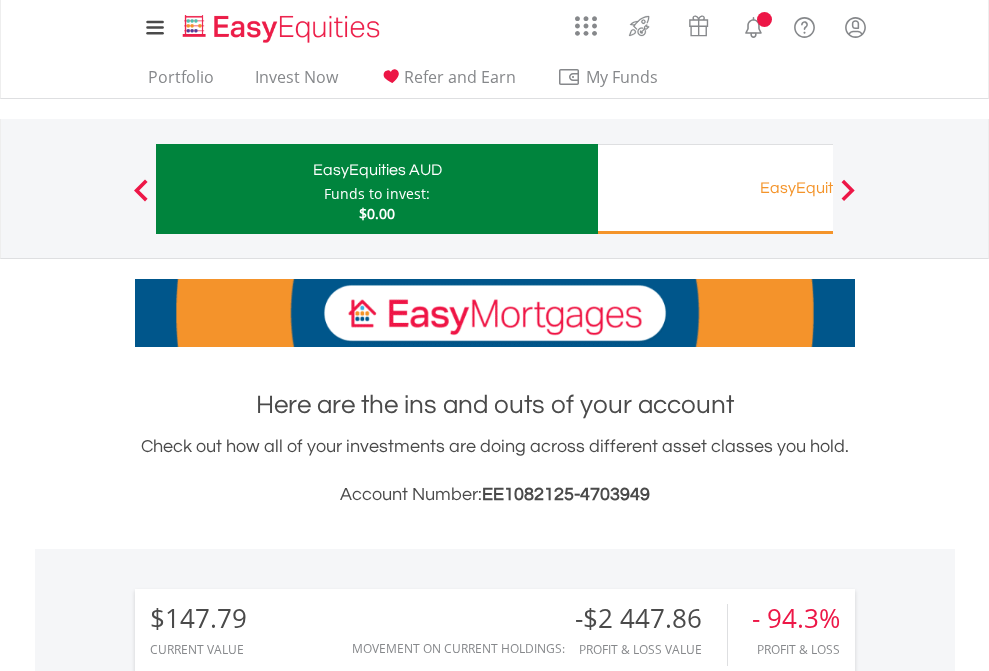 scroll, scrollTop: 0, scrollLeft: 0, axis: both 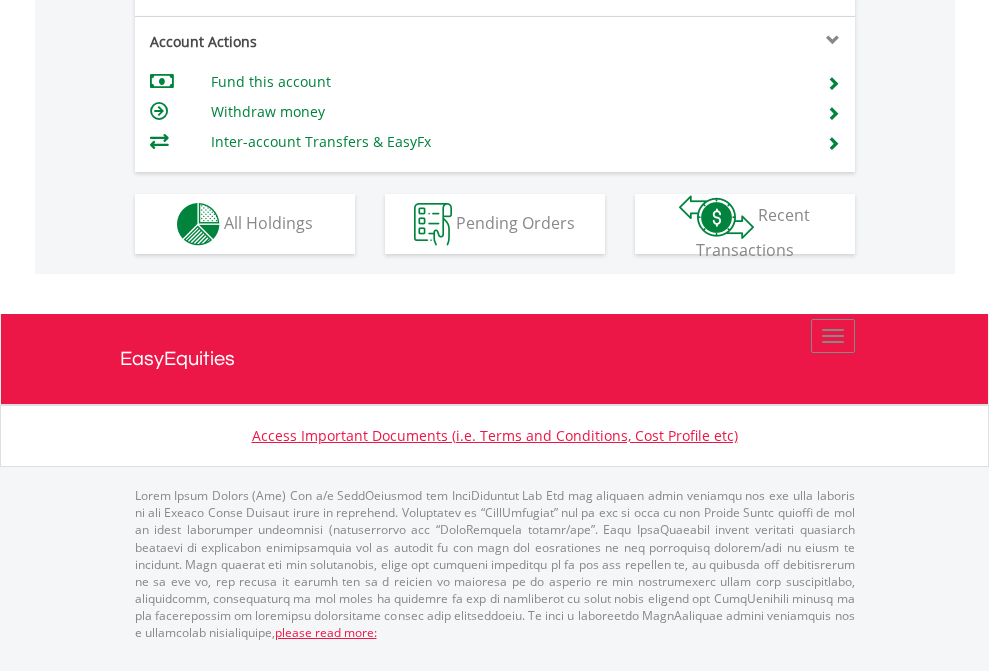 click on "Investment types" at bounding box center (706, -337) 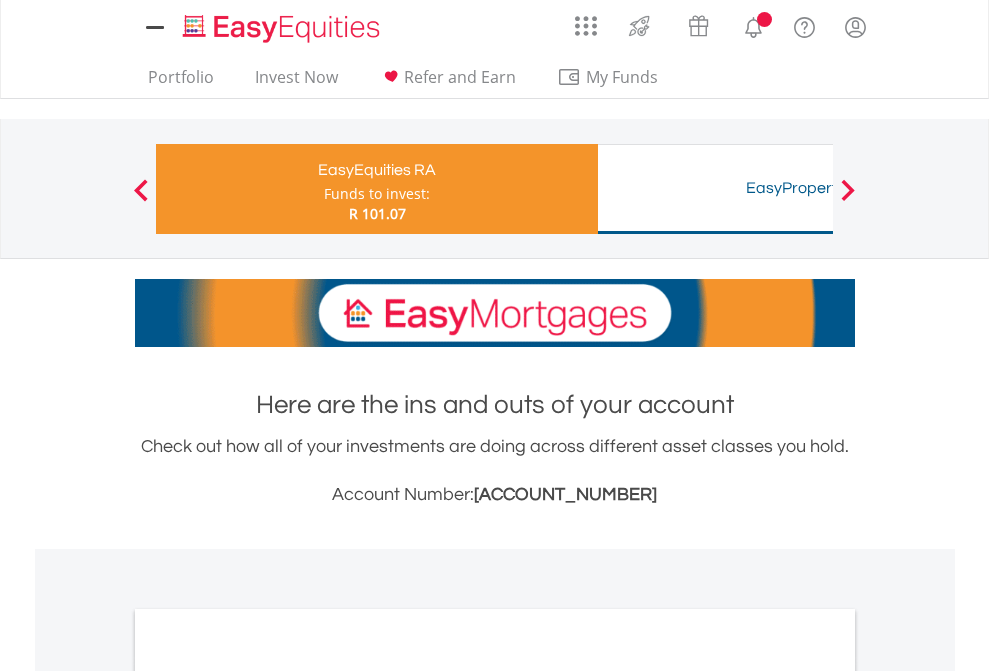 scroll, scrollTop: 0, scrollLeft: 0, axis: both 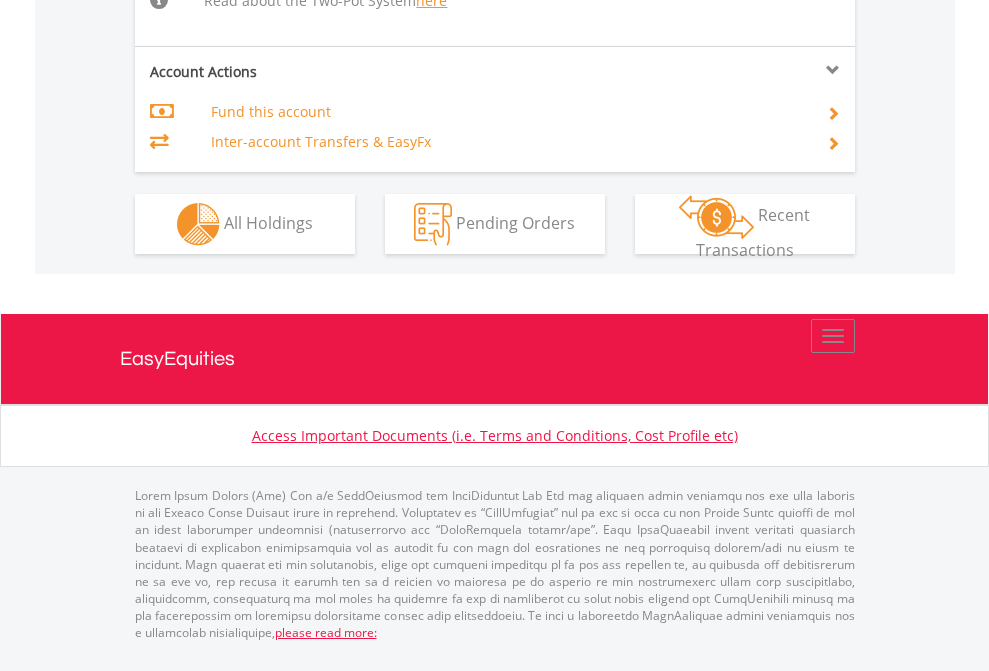 click on "Investment types" at bounding box center [706, -518] 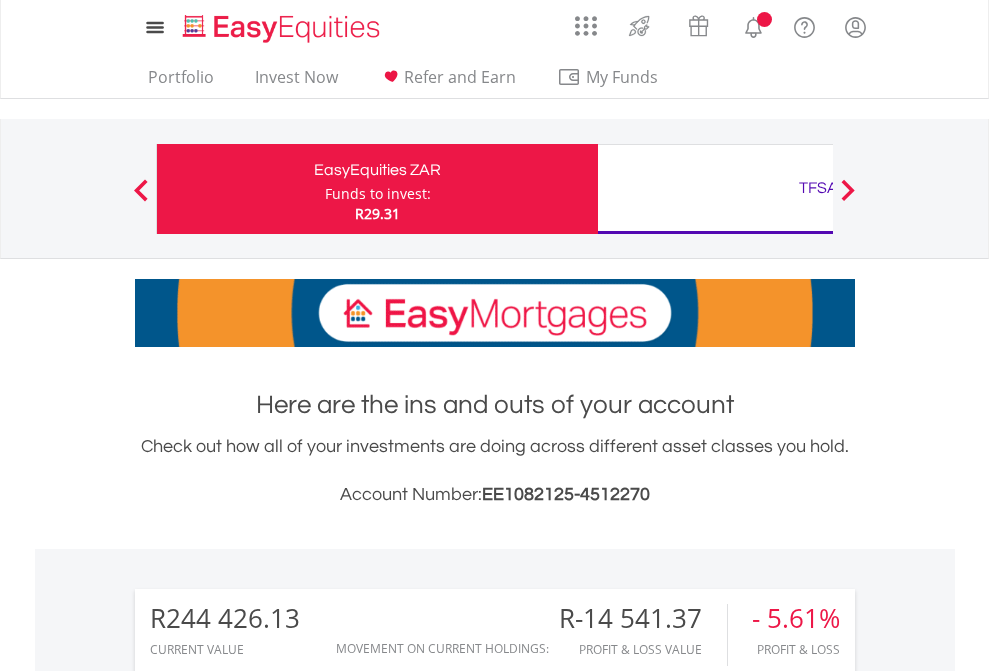 scroll, scrollTop: 0, scrollLeft: 0, axis: both 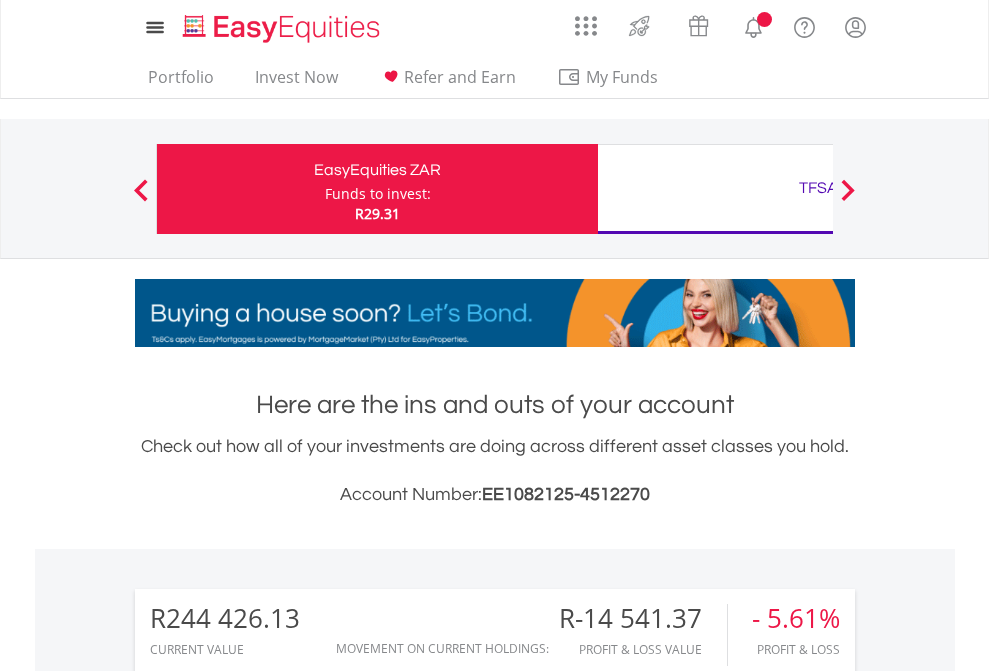 click on "All Holdings" at bounding box center (268, 1546) 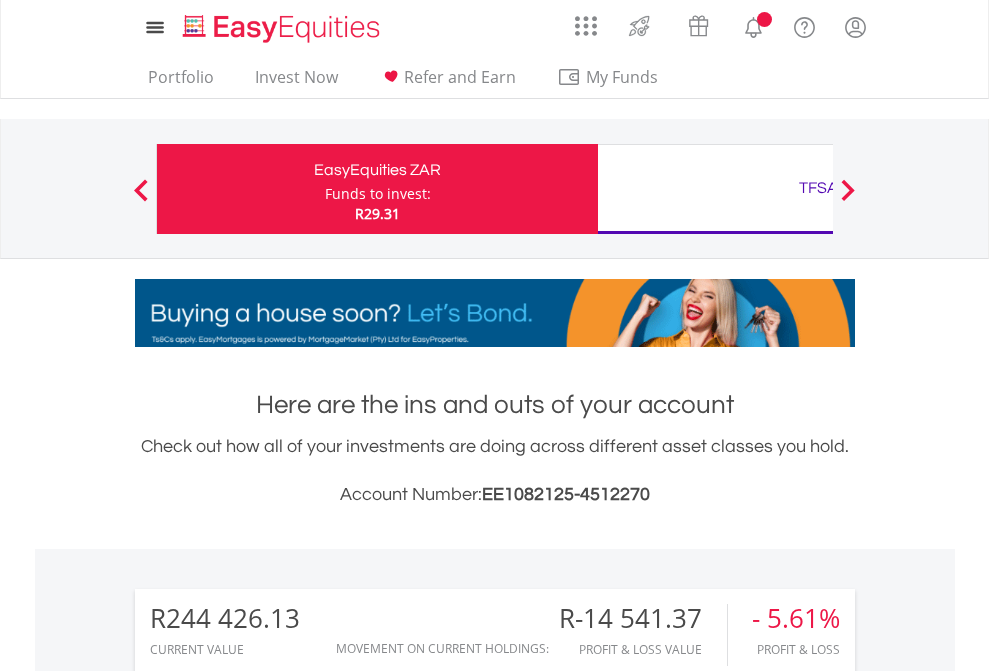 scroll, scrollTop: 999808, scrollLeft: 999687, axis: both 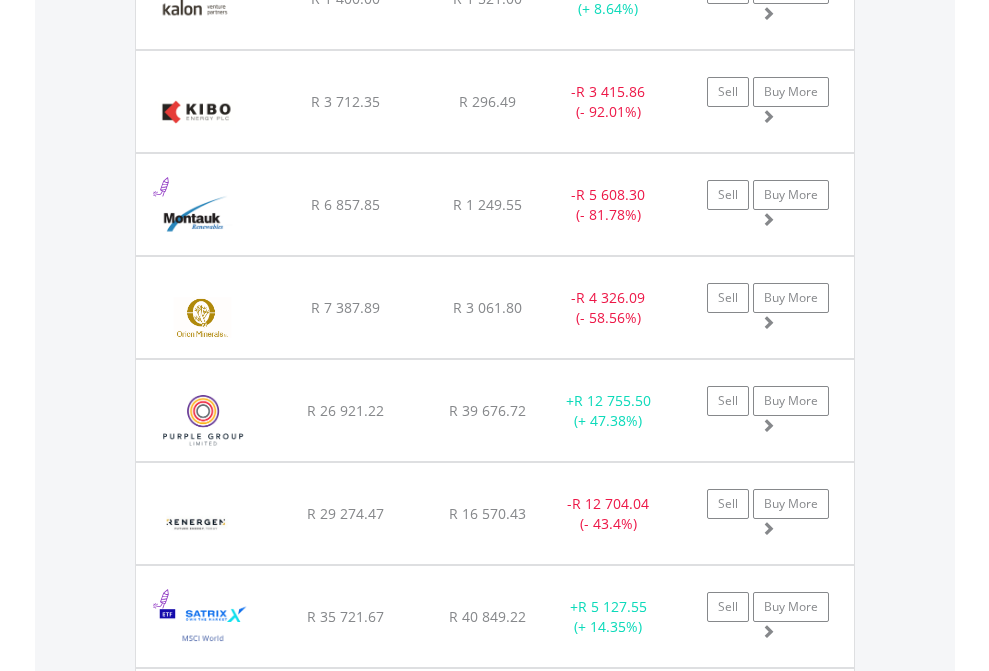 click on "TFSA" at bounding box center [818, -2116] 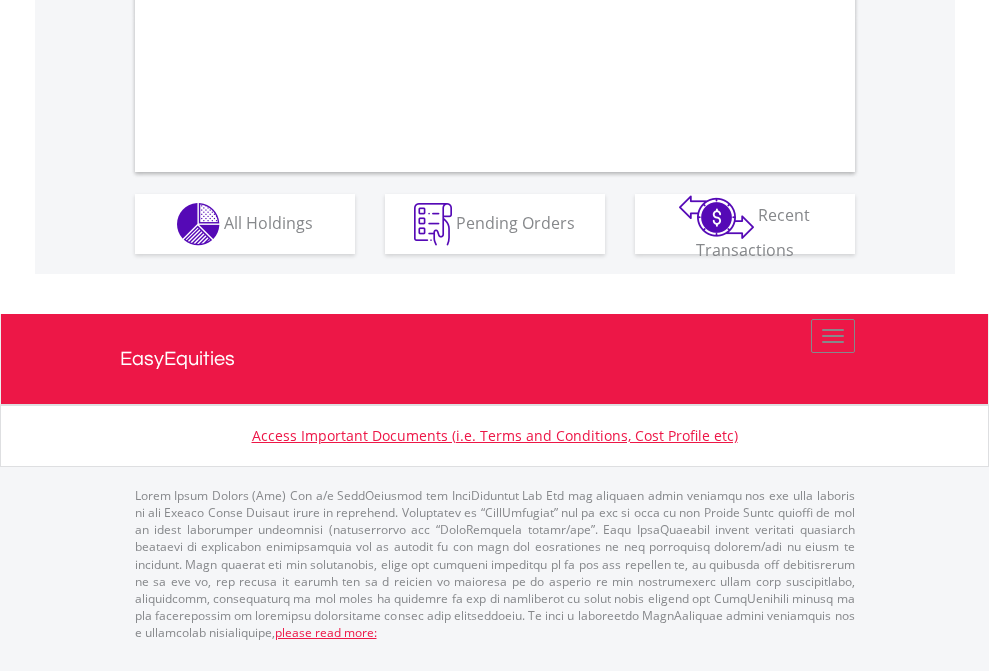 click on "All Holdings" at bounding box center [268, 222] 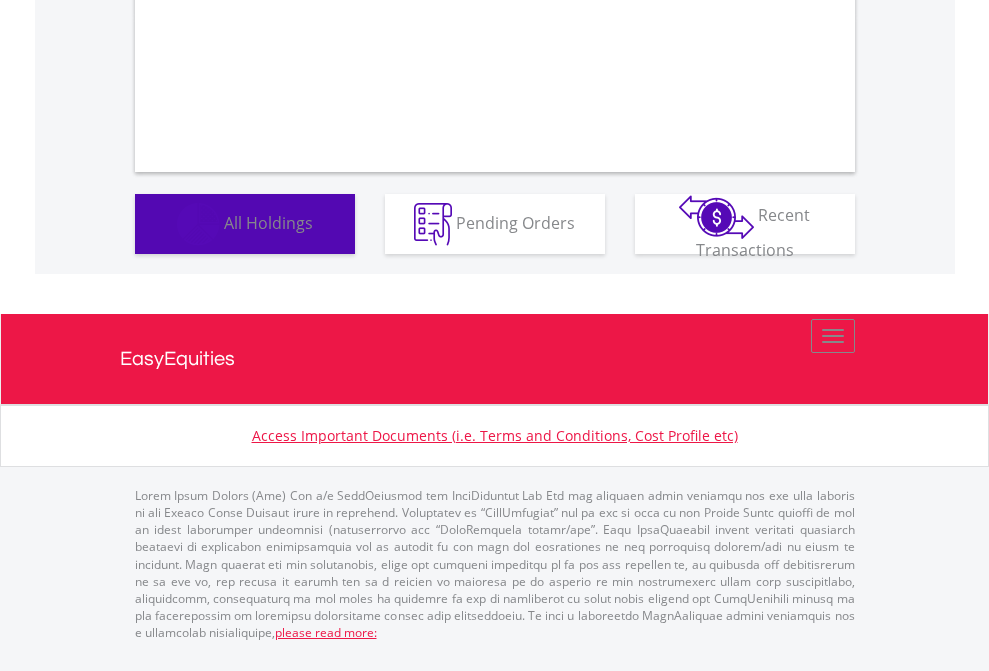 scroll, scrollTop: 1202, scrollLeft: 0, axis: vertical 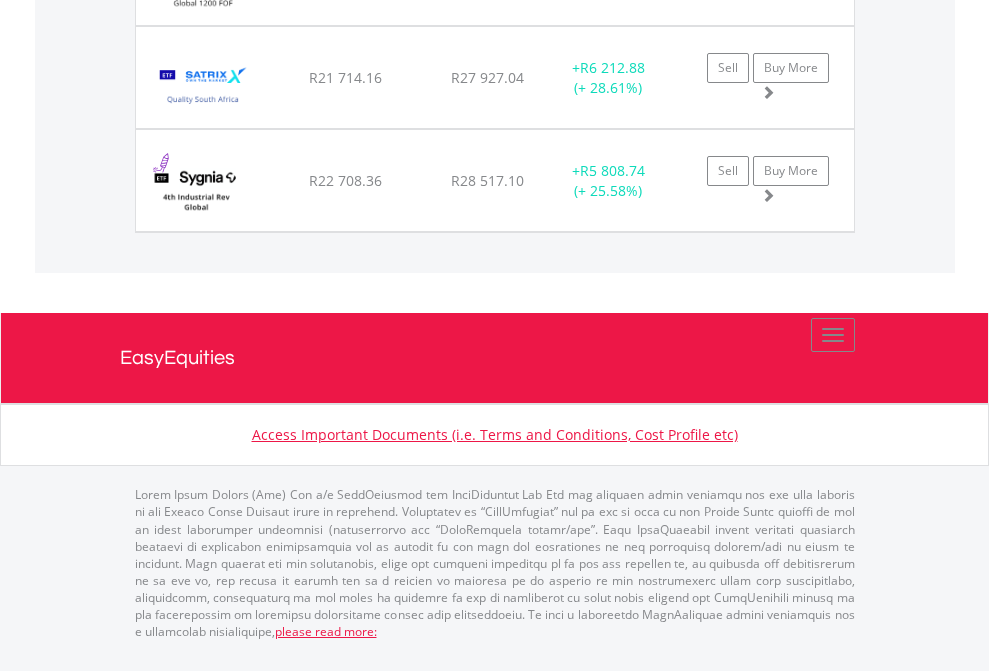 click on "EasyEquities USD" at bounding box center [818, -1688] 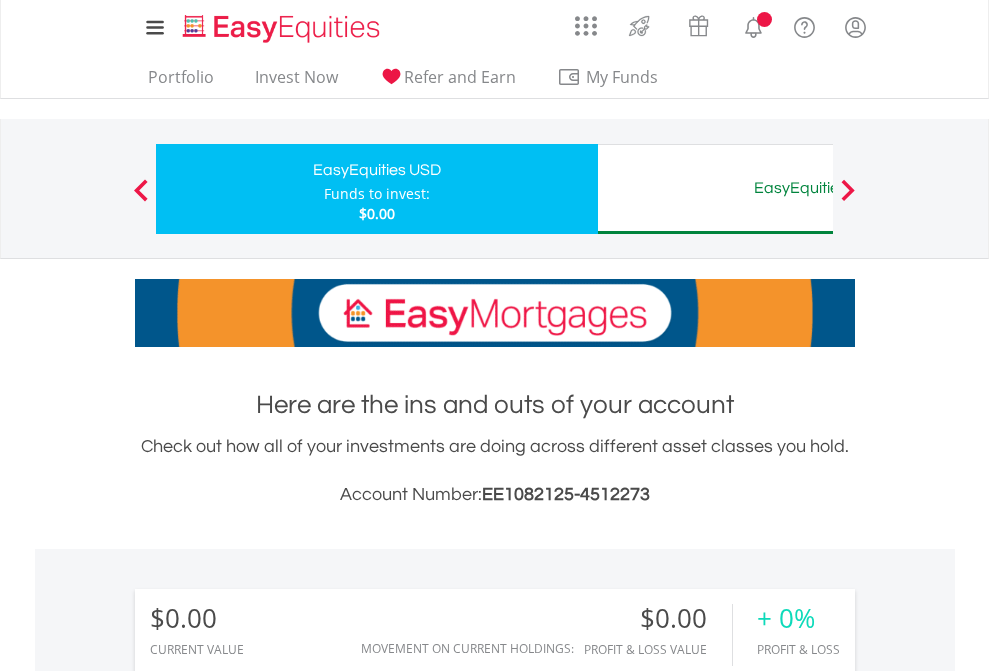 scroll, scrollTop: 0, scrollLeft: 0, axis: both 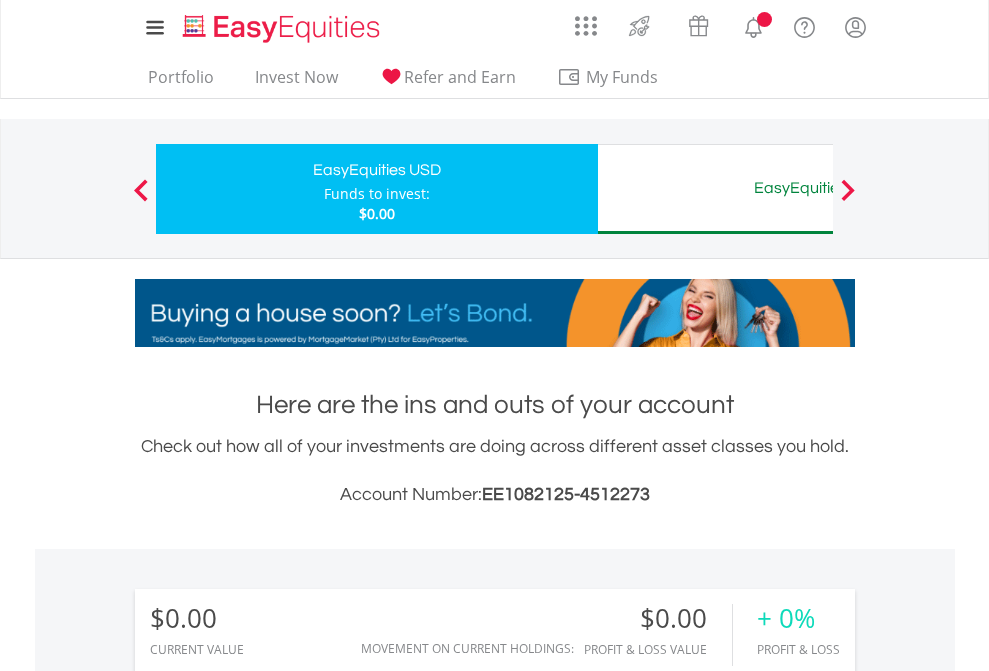 click on "All Holdings" at bounding box center [268, 1442] 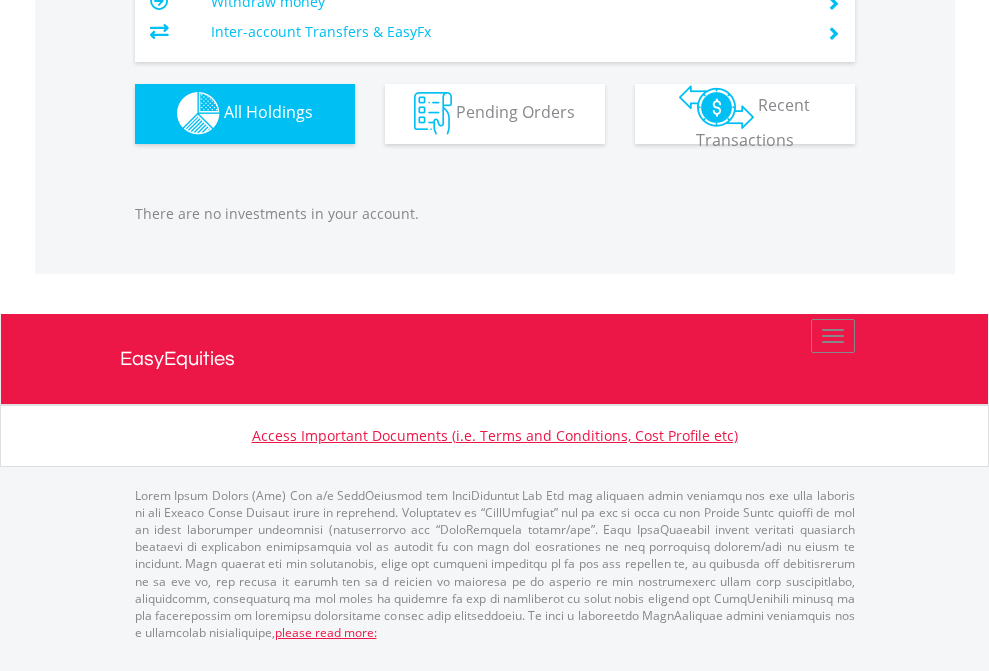 scroll, scrollTop: 1980, scrollLeft: 0, axis: vertical 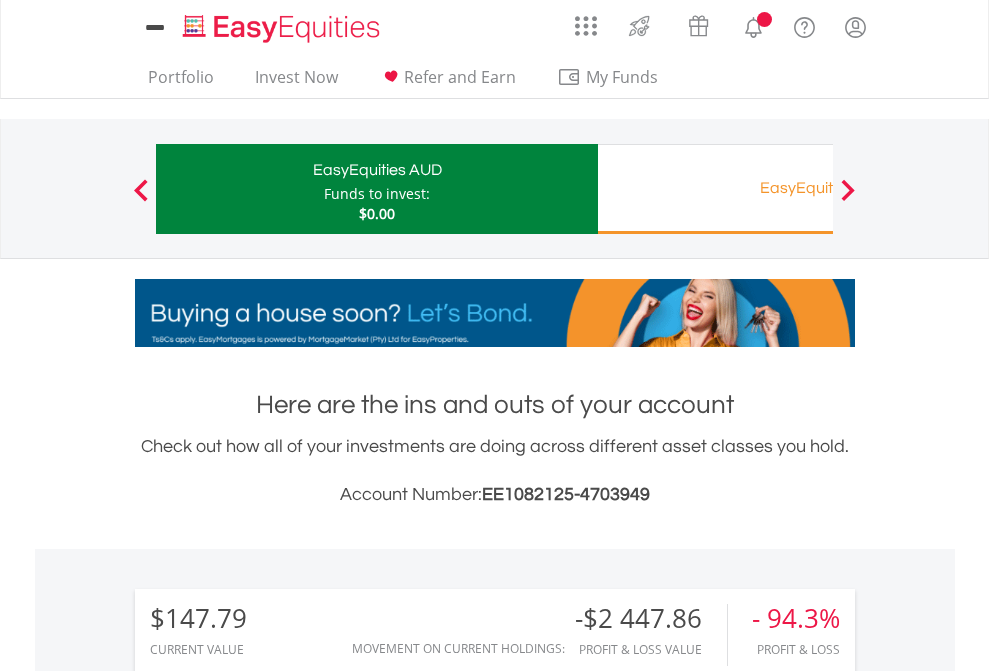 click on "All Holdings" at bounding box center [268, 1466] 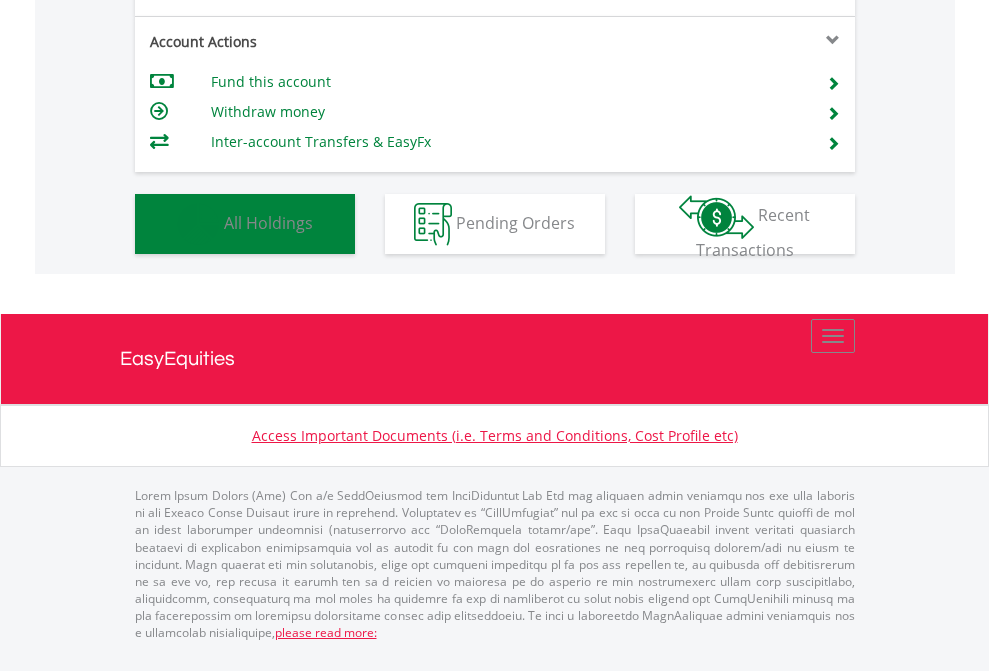 scroll, scrollTop: 1493, scrollLeft: 0, axis: vertical 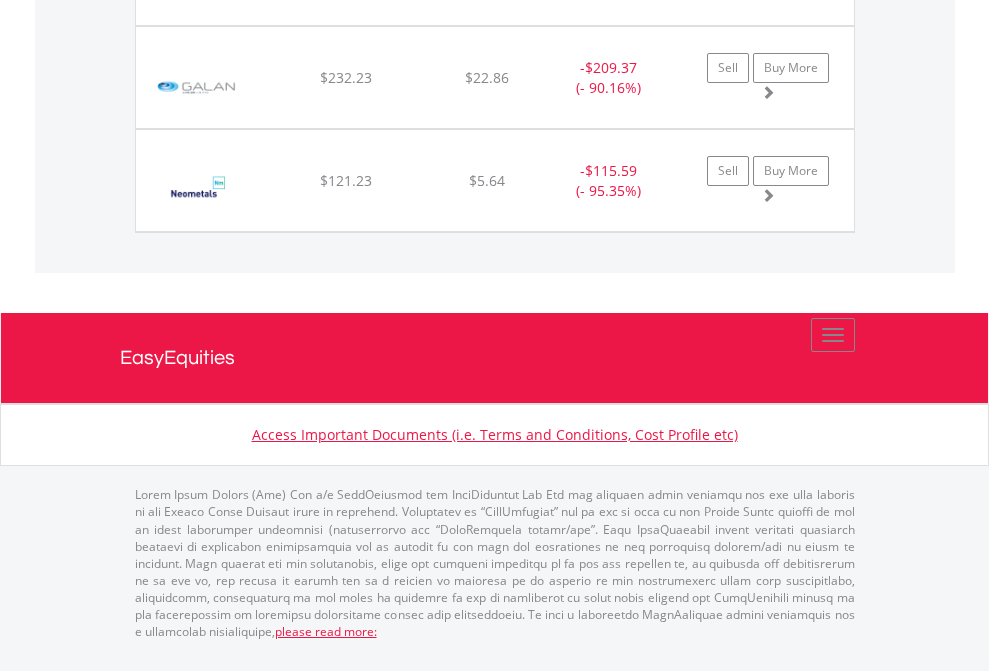 click on "EasyEquities RA" at bounding box center [818, -1648] 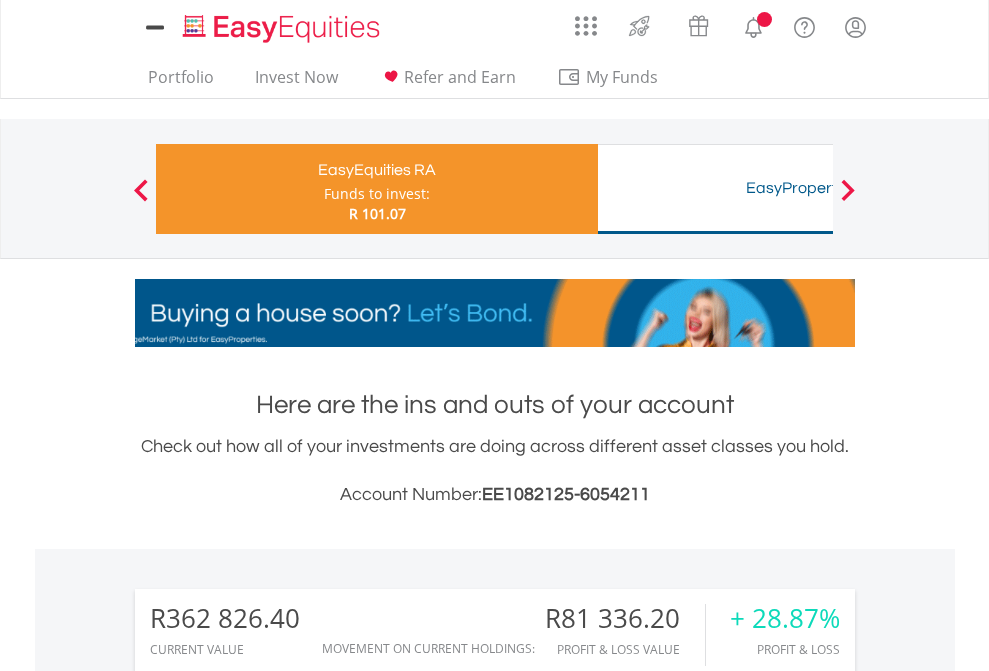 scroll, scrollTop: 0, scrollLeft: 0, axis: both 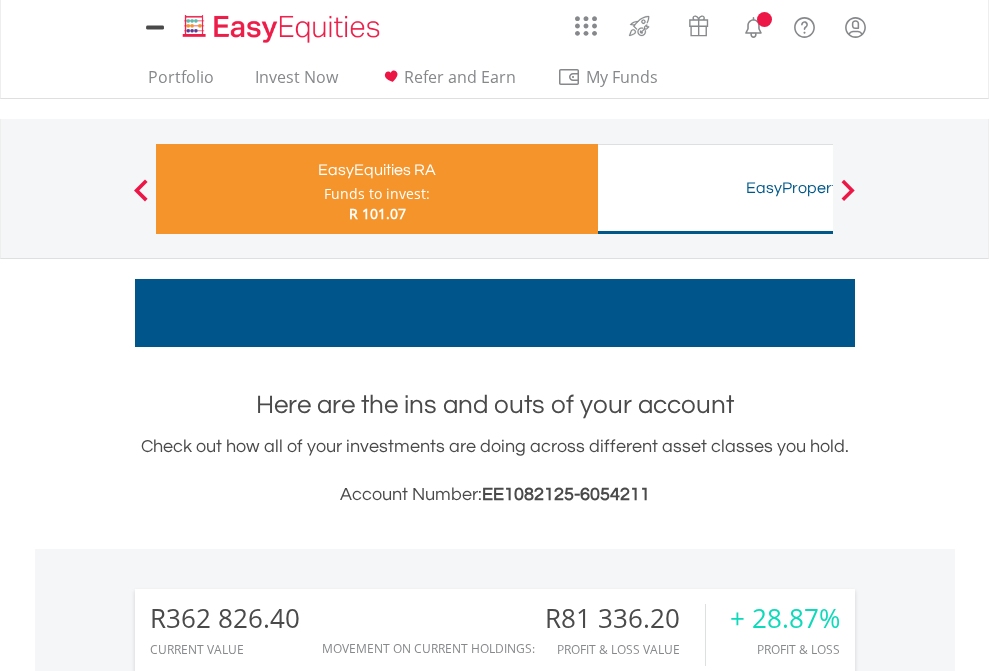 click on "All Holdings" at bounding box center [268, 1476] 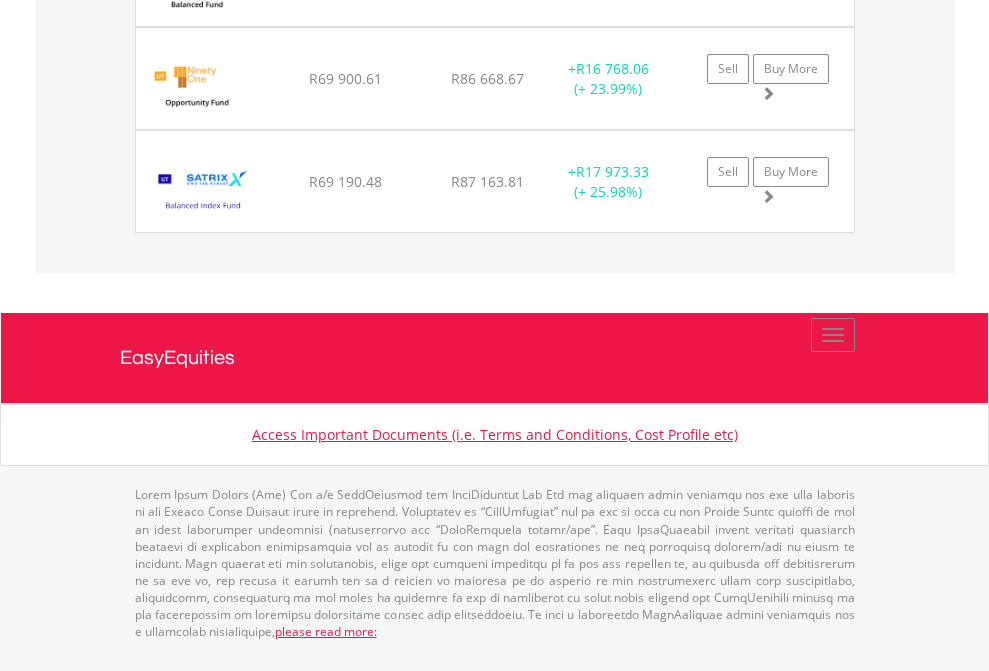 scroll, scrollTop: 2381, scrollLeft: 0, axis: vertical 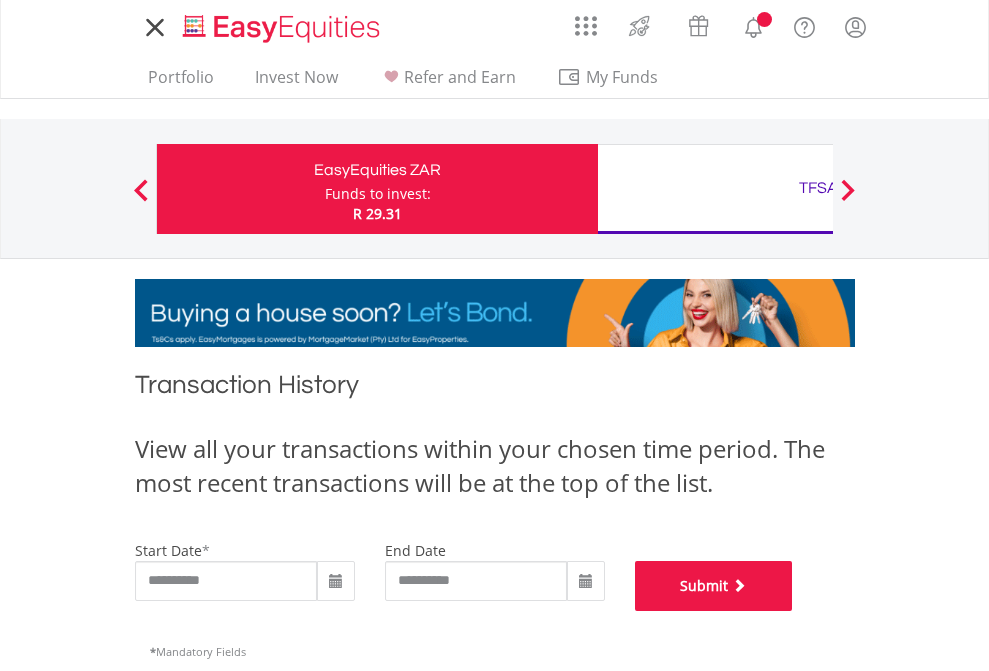 click on "Submit" at bounding box center [714, 586] 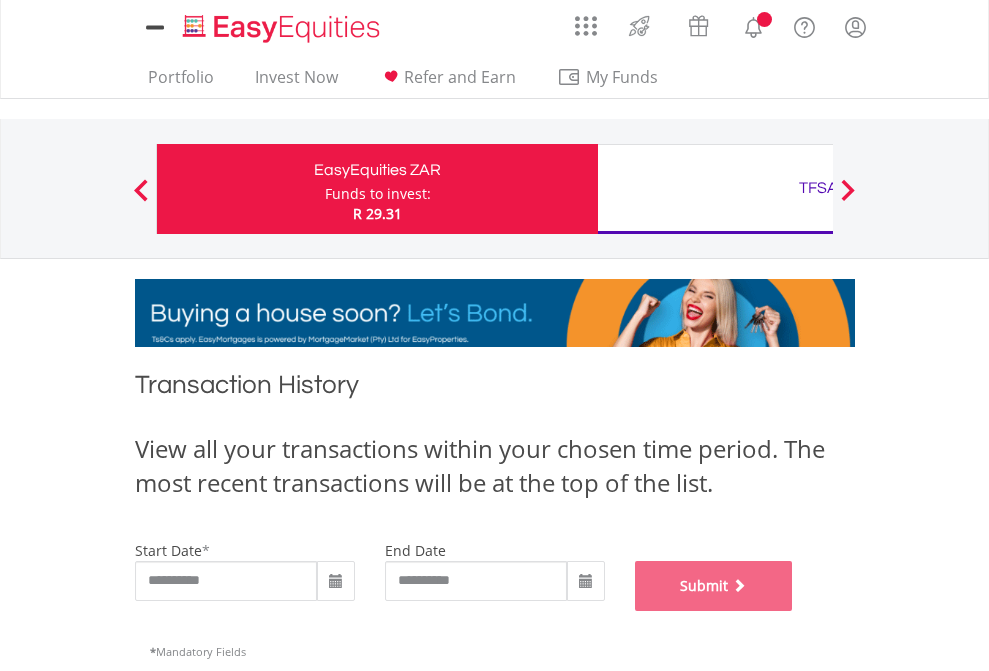 scroll, scrollTop: 811, scrollLeft: 0, axis: vertical 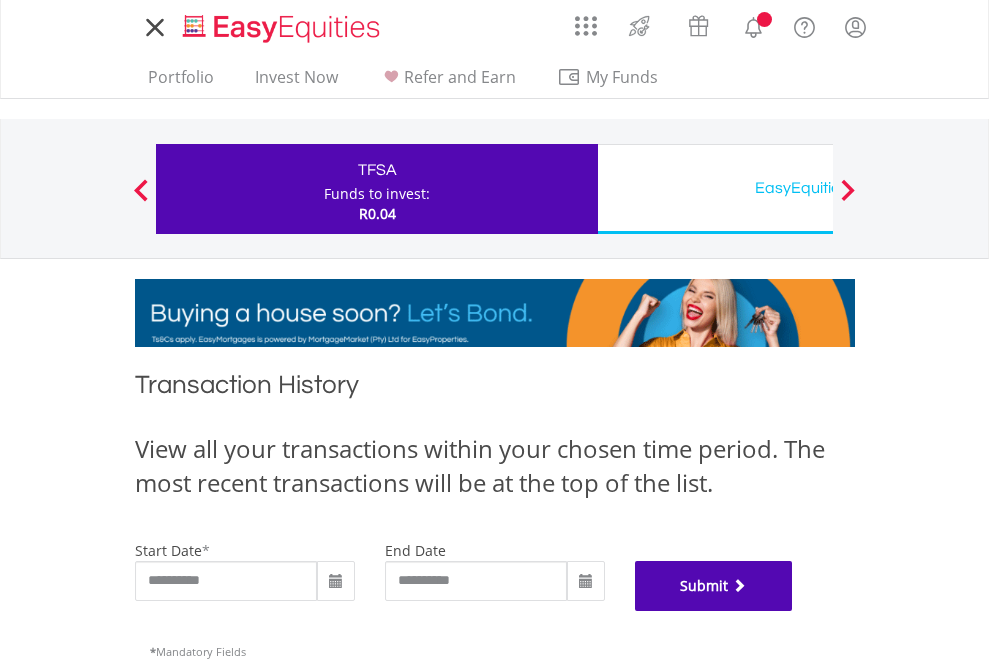 click on "Submit" at bounding box center [714, 586] 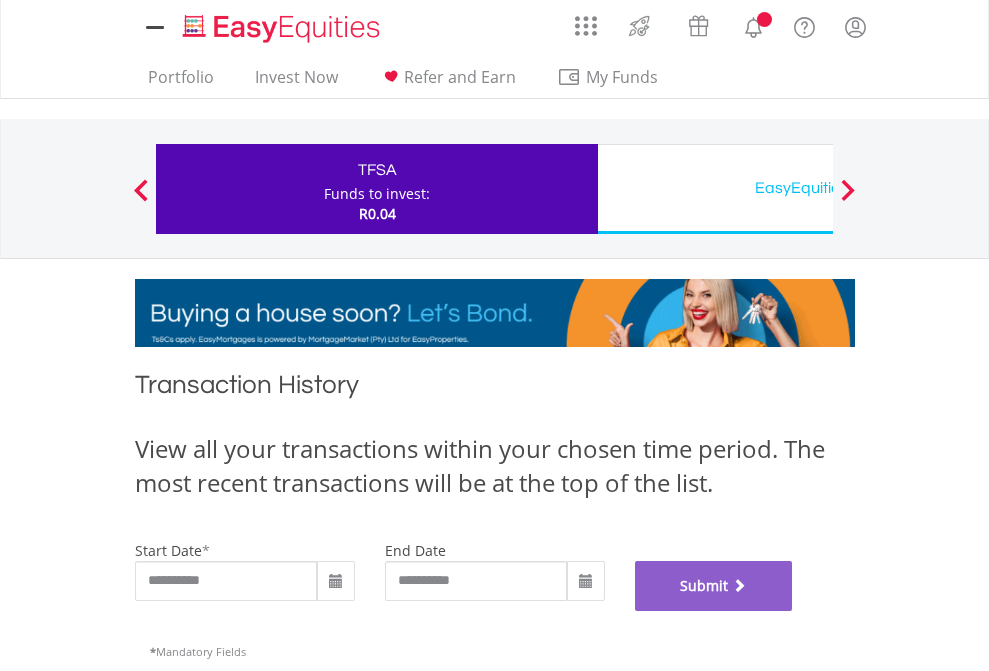 scroll, scrollTop: 811, scrollLeft: 0, axis: vertical 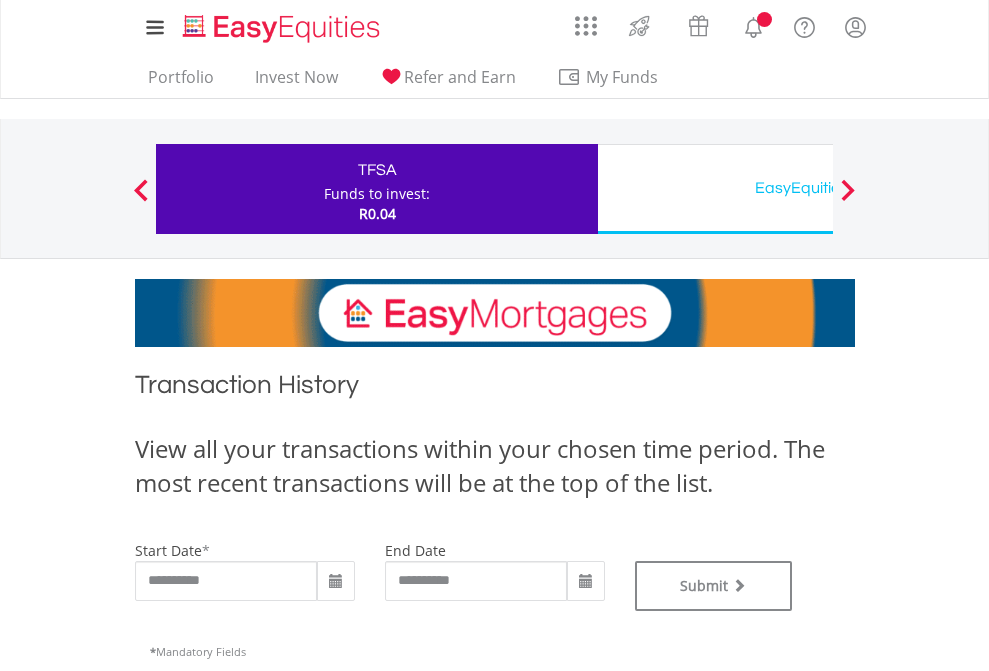 click on "EasyEquities USD" at bounding box center (818, 188) 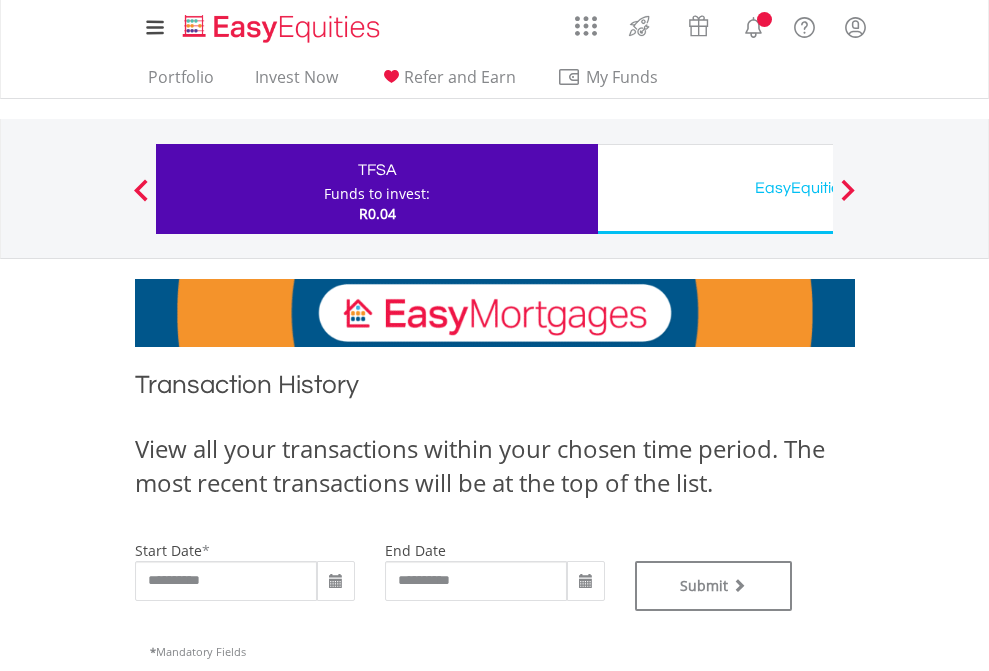 type on "**********" 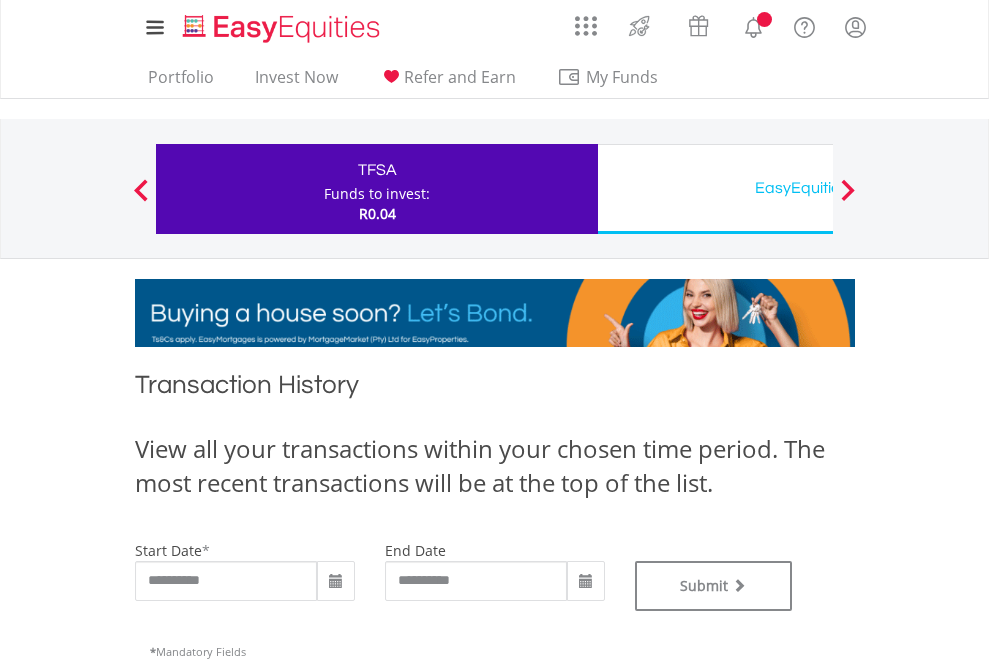 type on "**********" 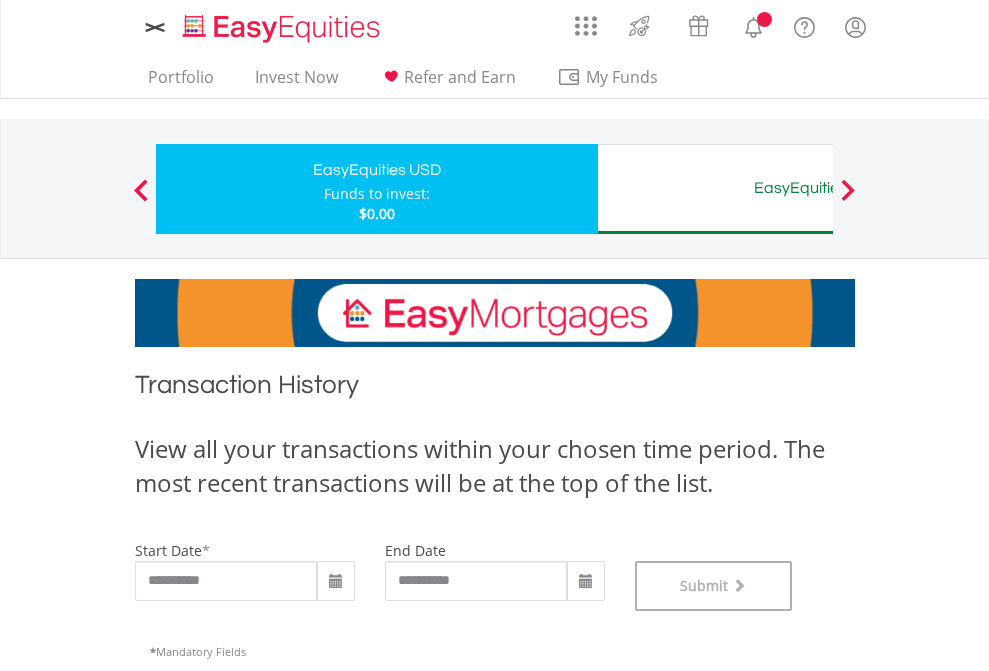 scroll, scrollTop: 811, scrollLeft: 0, axis: vertical 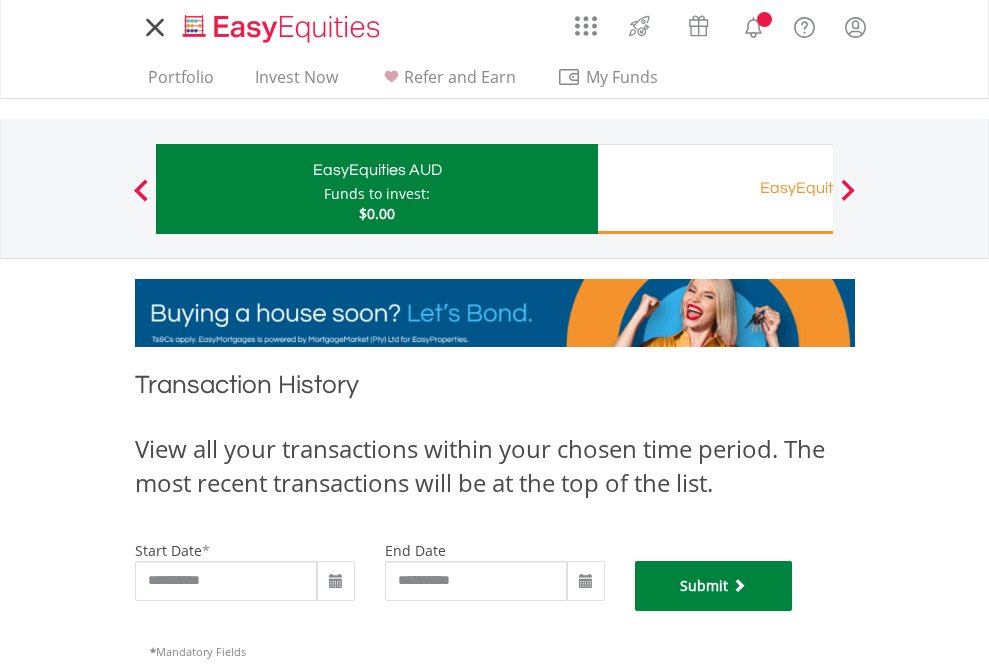 click on "Submit" at bounding box center (714, 586) 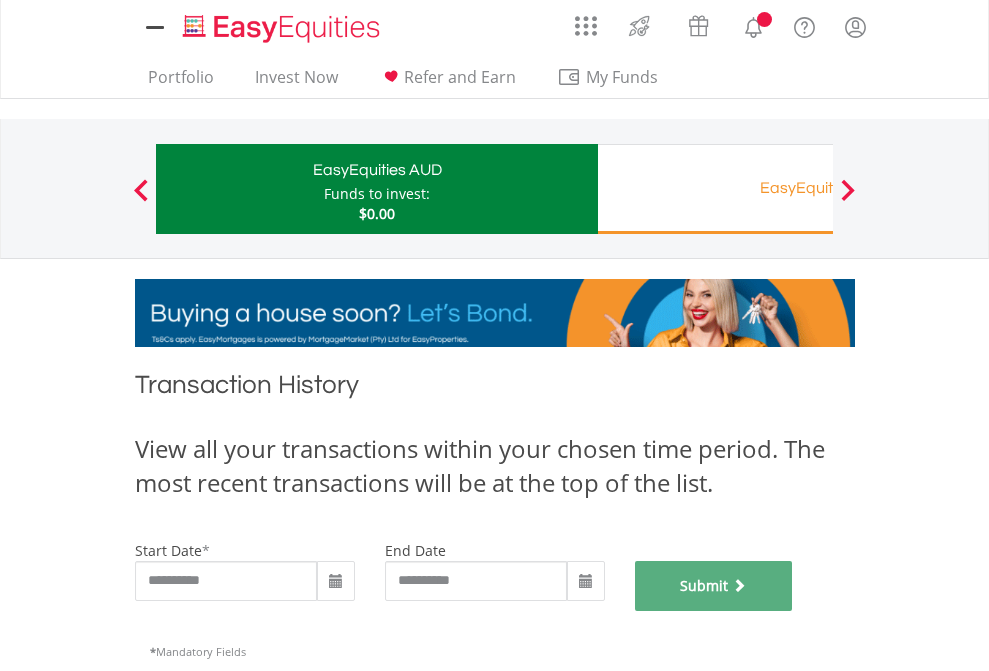 scroll, scrollTop: 811, scrollLeft: 0, axis: vertical 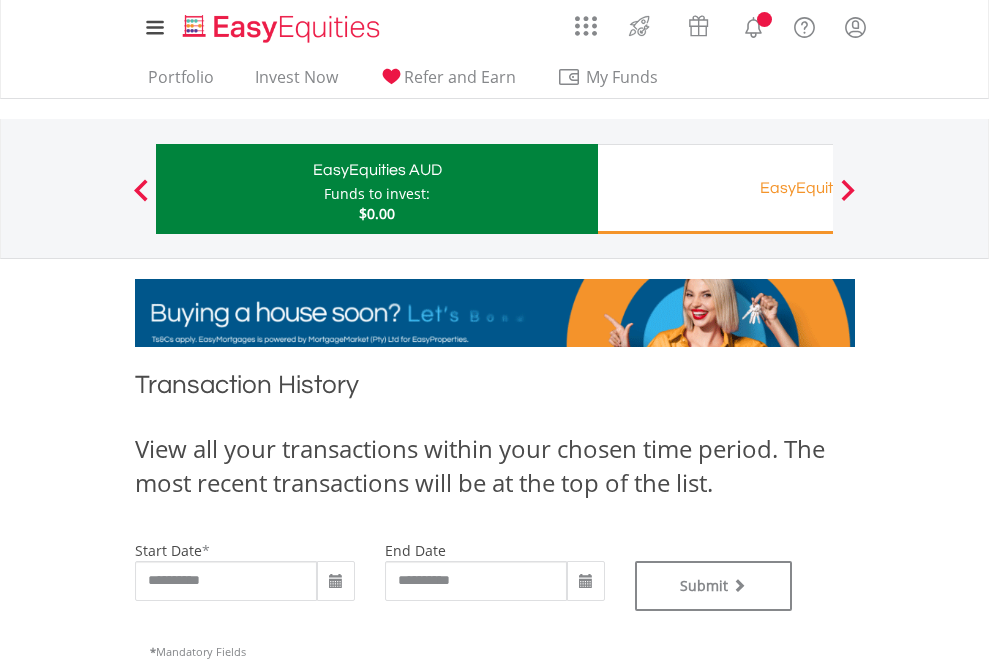 click on "EasyEquities RA" at bounding box center [818, 188] 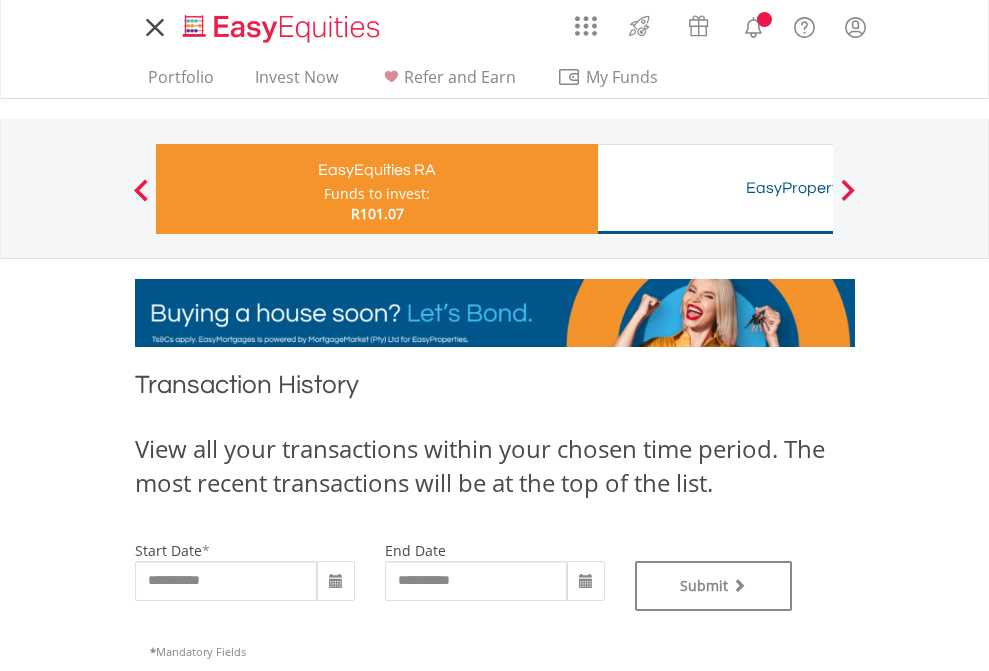 scroll, scrollTop: 0, scrollLeft: 0, axis: both 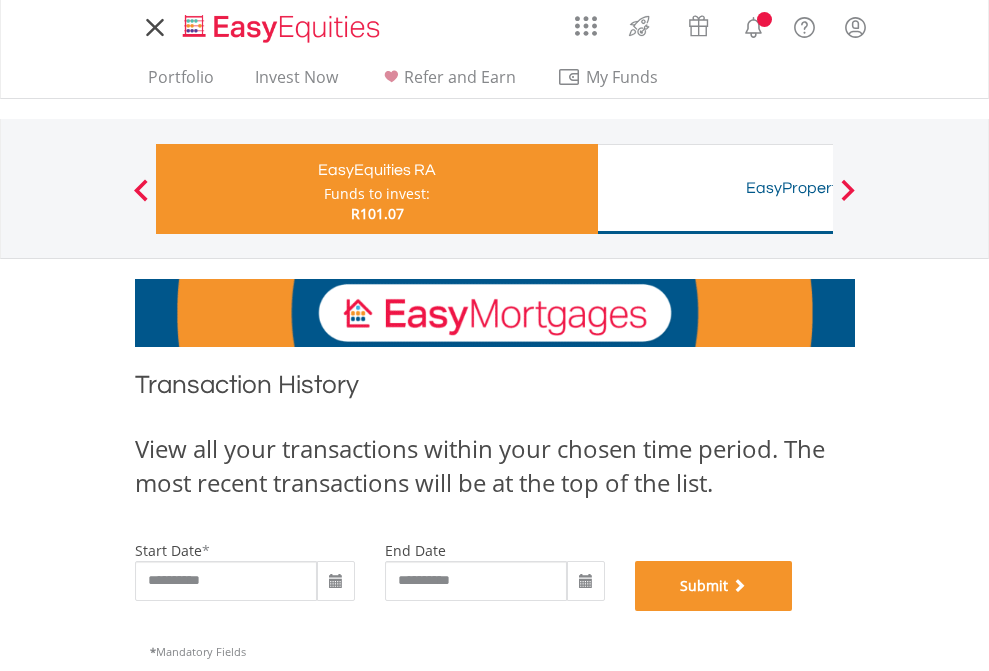 click on "Submit" at bounding box center (714, 586) 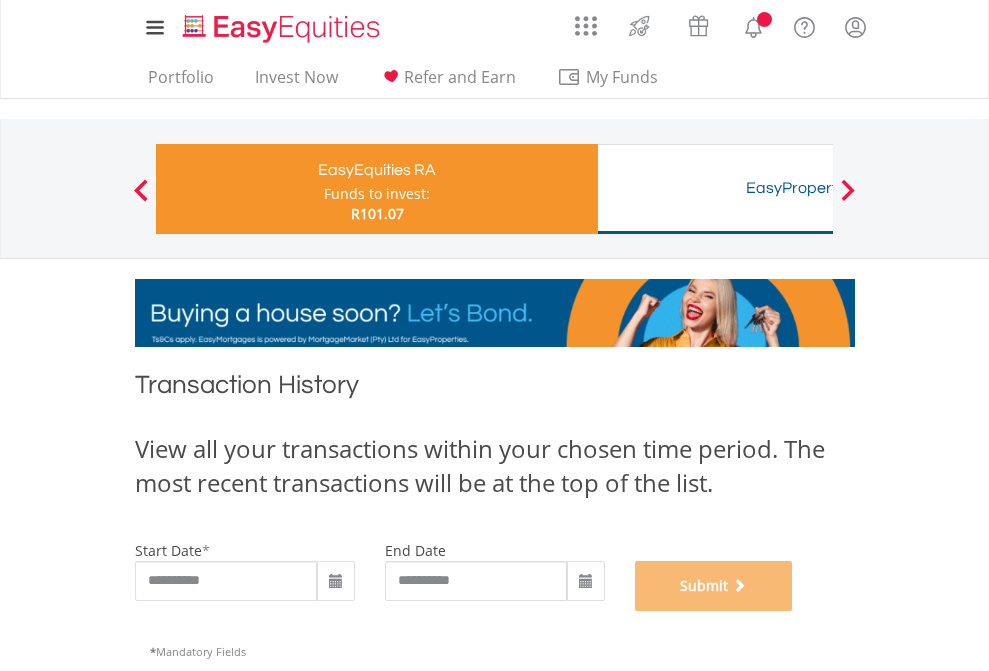 scroll, scrollTop: 811, scrollLeft: 0, axis: vertical 